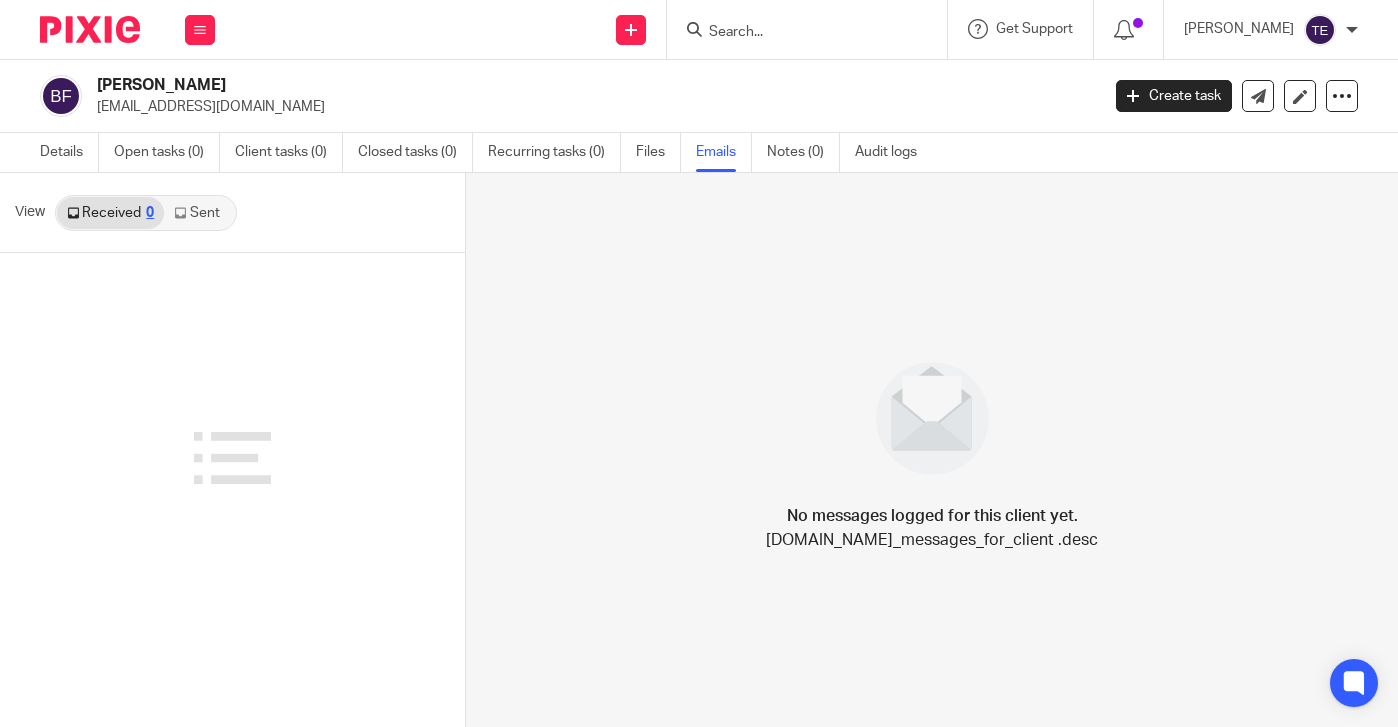scroll, scrollTop: 0, scrollLeft: 0, axis: both 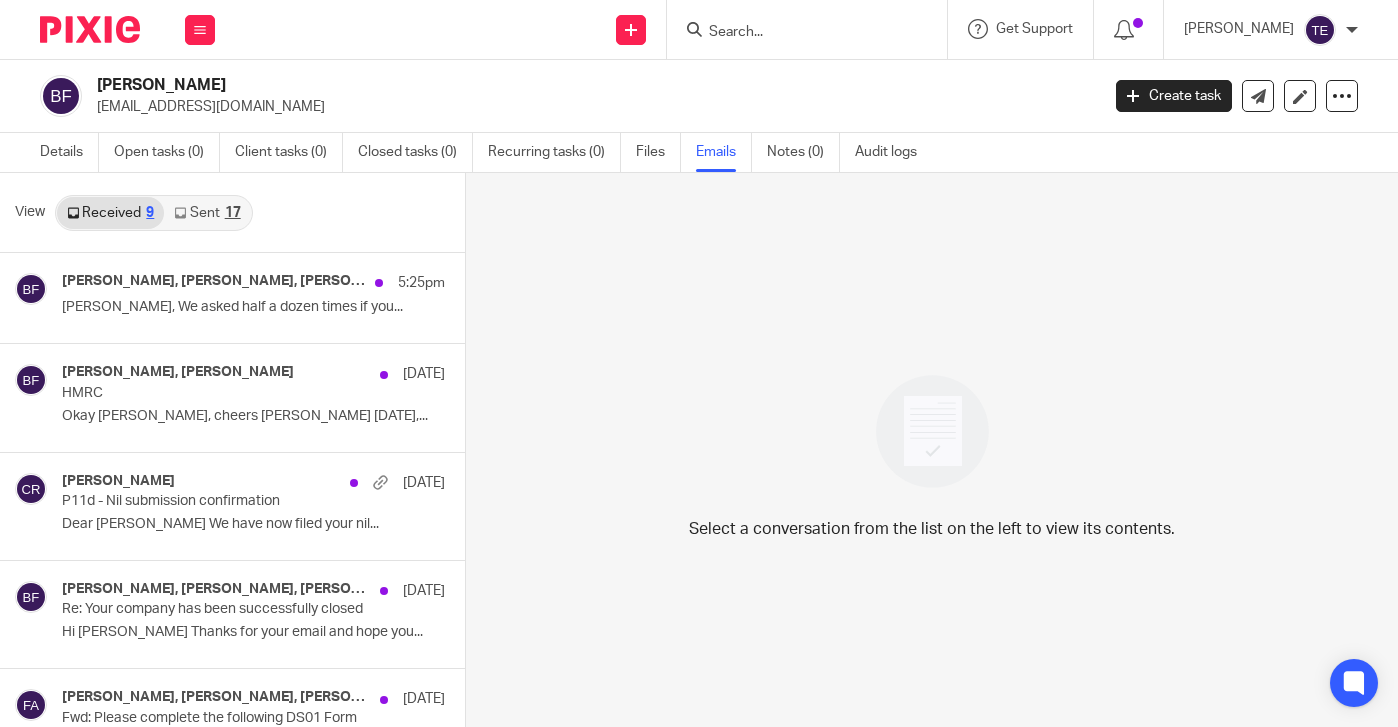 click on "Sent
17" at bounding box center [207, 213] 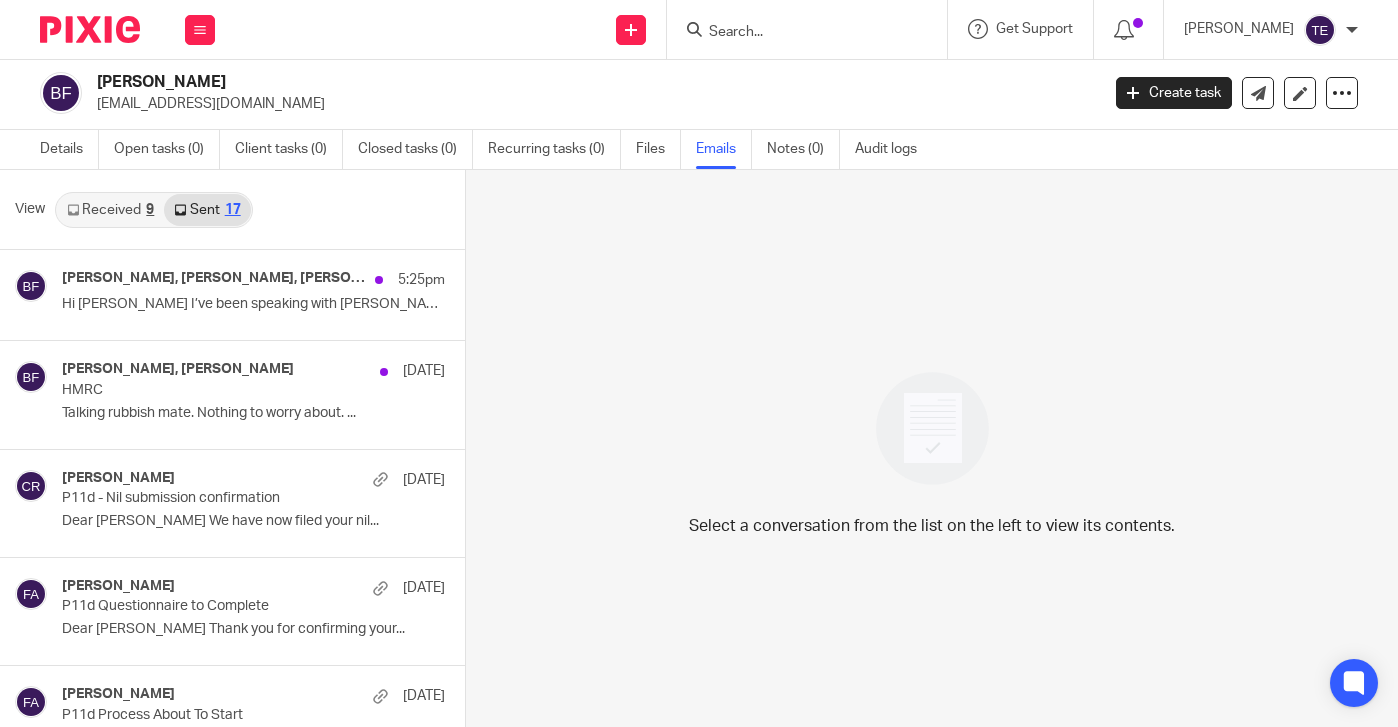 scroll, scrollTop: 0, scrollLeft: 0, axis: both 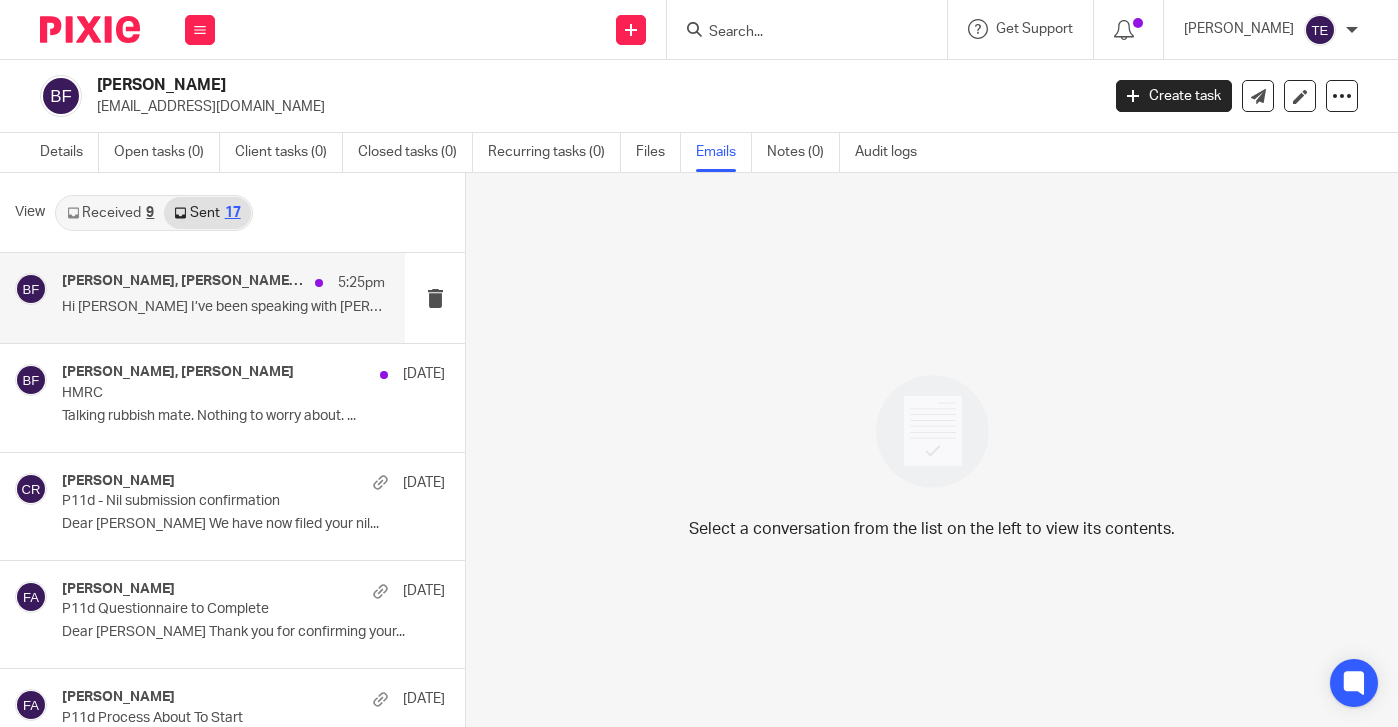 click on "Hi Ben      I’ve been speaking with Finn.  ..." at bounding box center [223, 307] 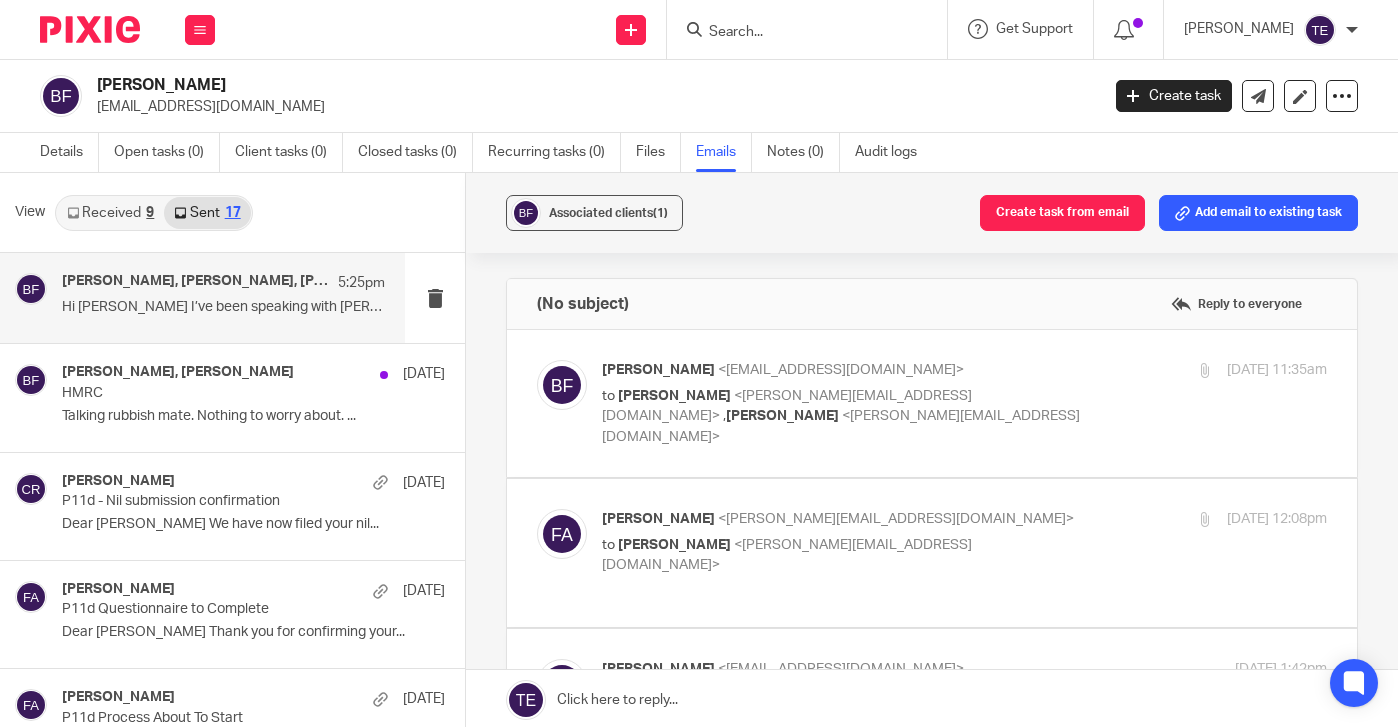 scroll, scrollTop: 0, scrollLeft: 0, axis: both 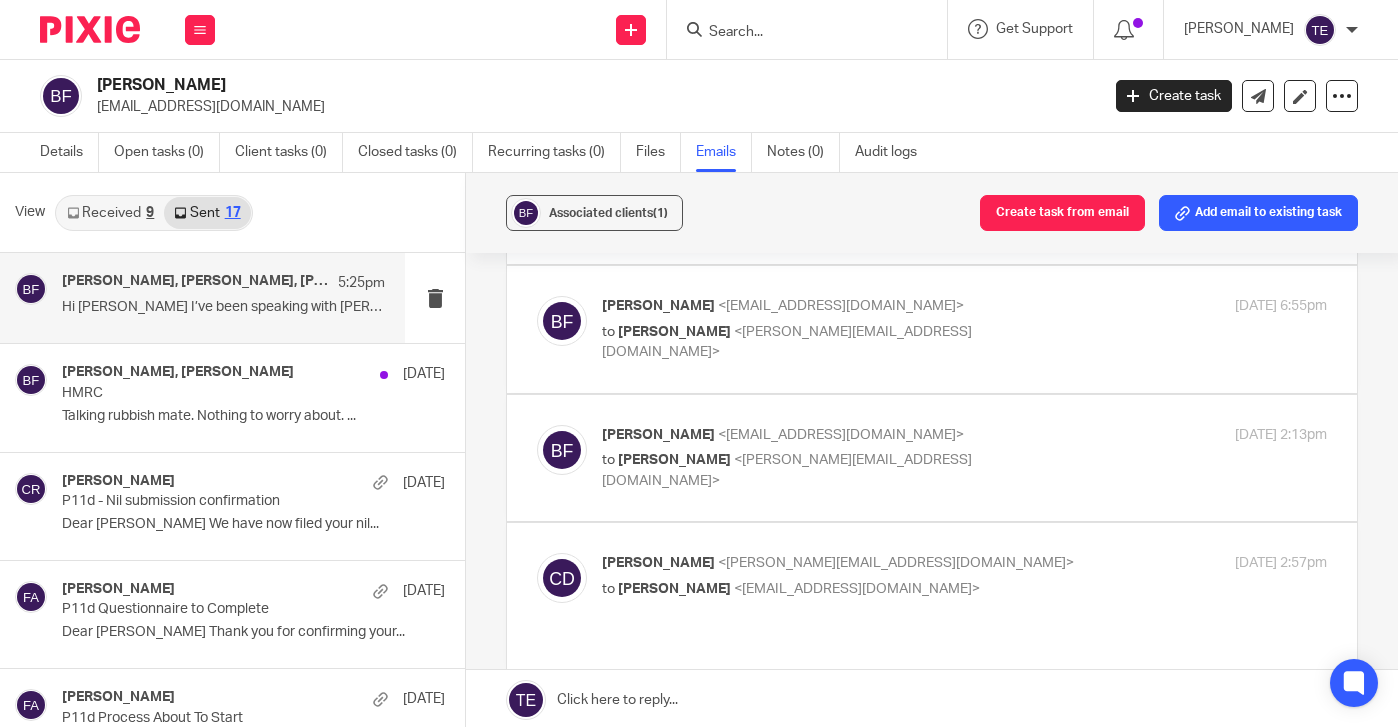 click on "Benjamin Farley
<farleycivils@gmail.com>   to
Chris Deakin
<chris@accrueaccounting.co.uk>       11 Jul 2025 2:13pm
Forward" at bounding box center (932, 458) 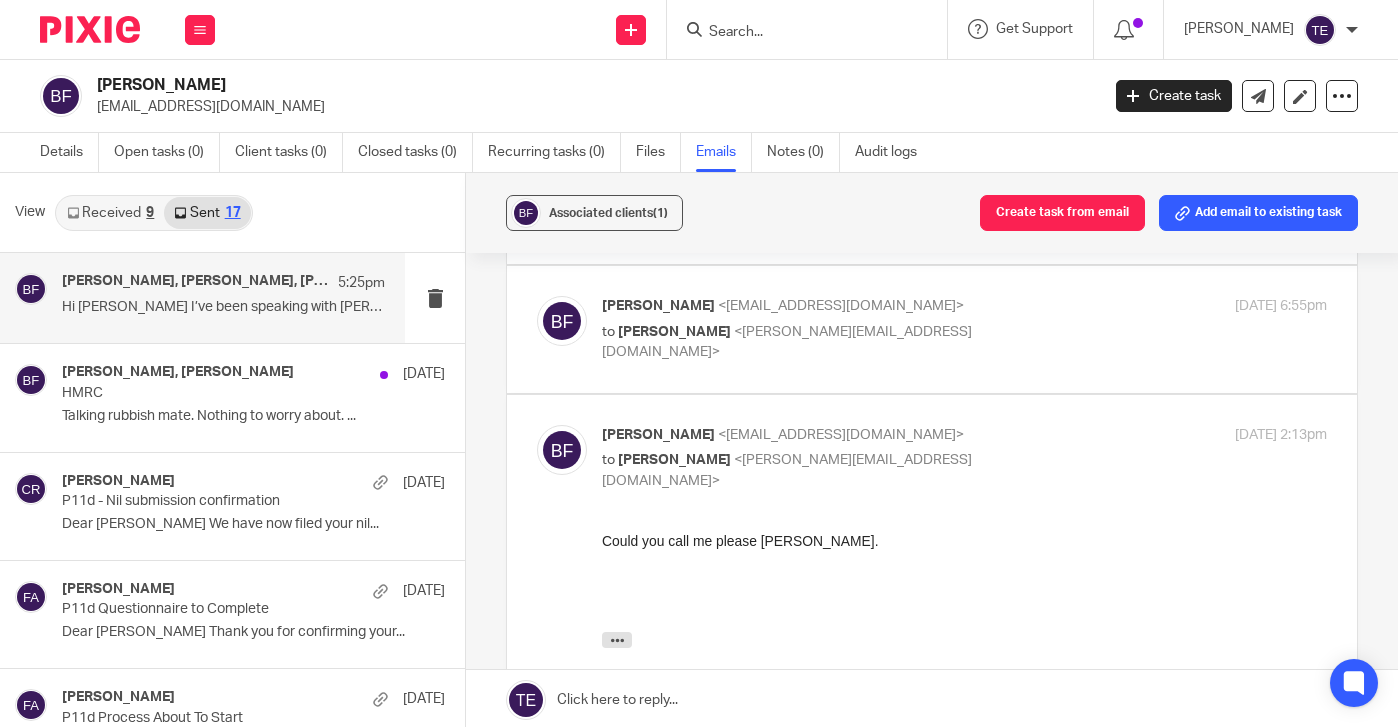 scroll, scrollTop: 0, scrollLeft: 0, axis: both 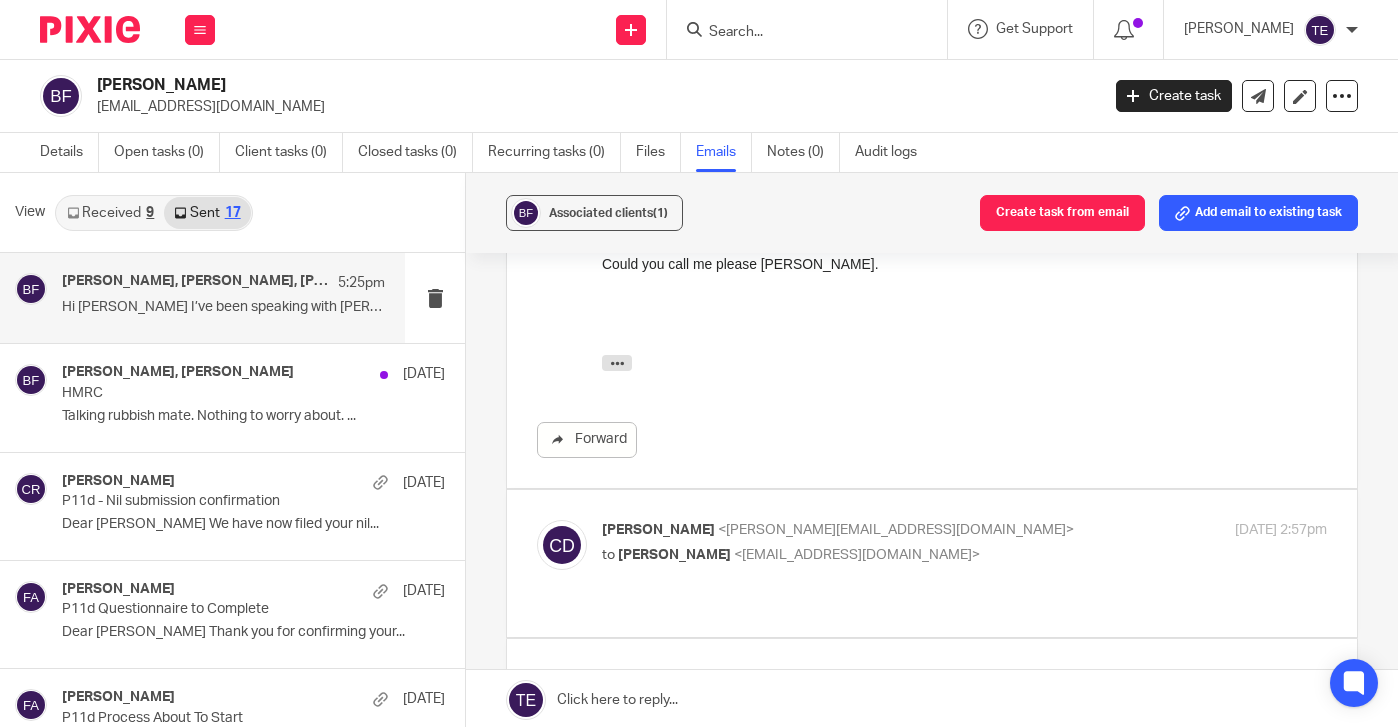 click on "[PERSON_NAME]" at bounding box center (674, 555) 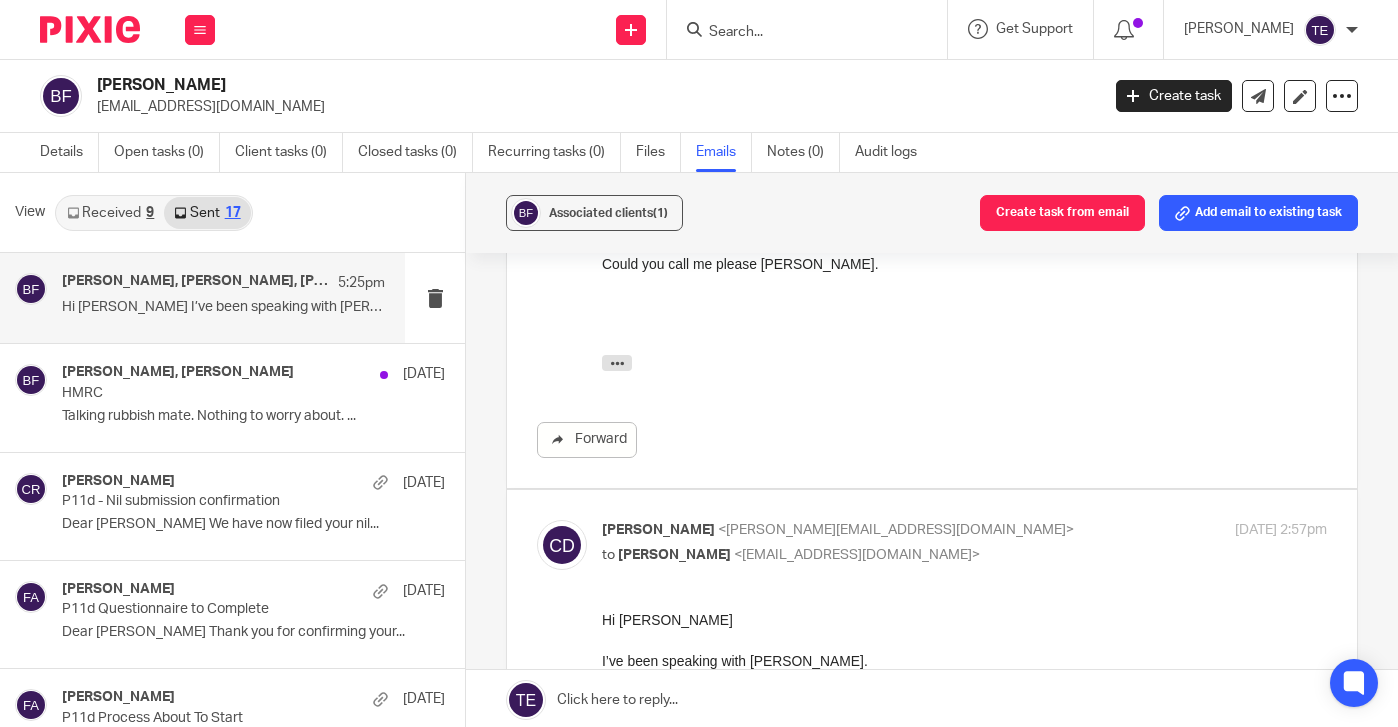 scroll, scrollTop: 0, scrollLeft: 0, axis: both 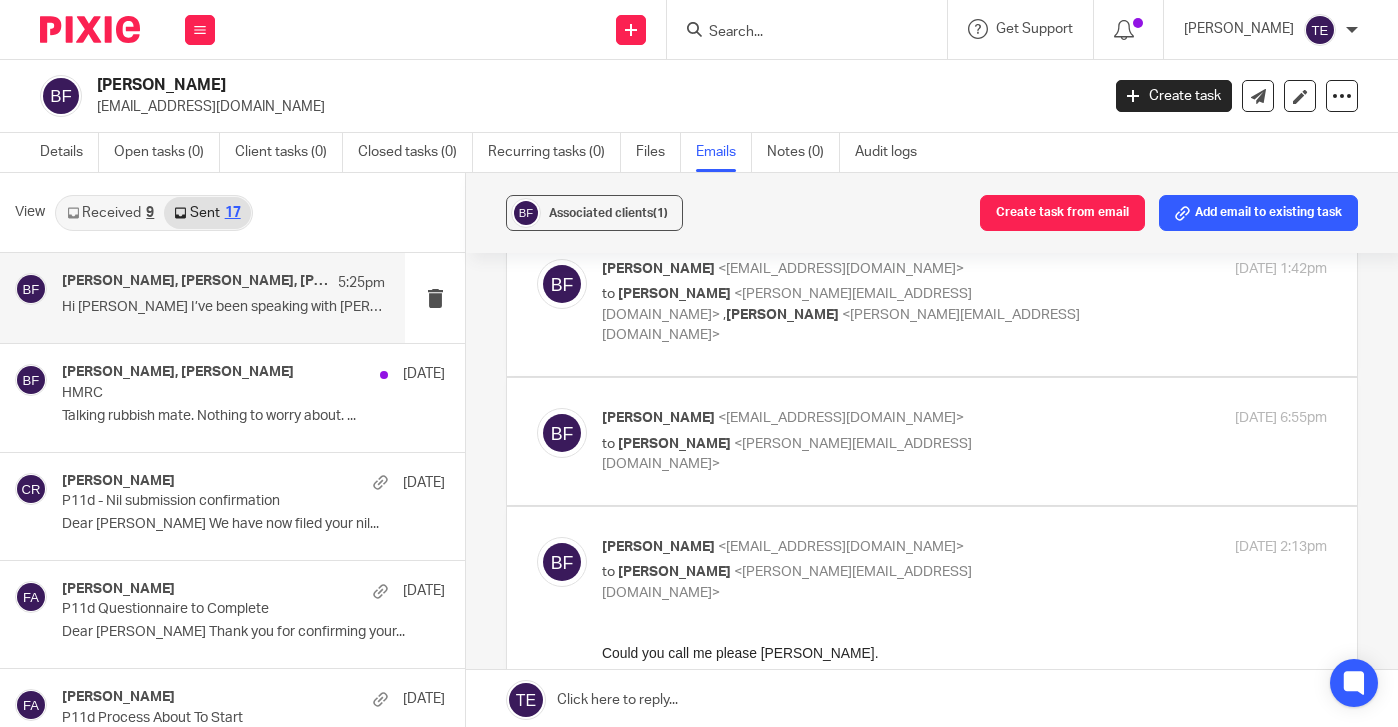click at bounding box center (90, 29) 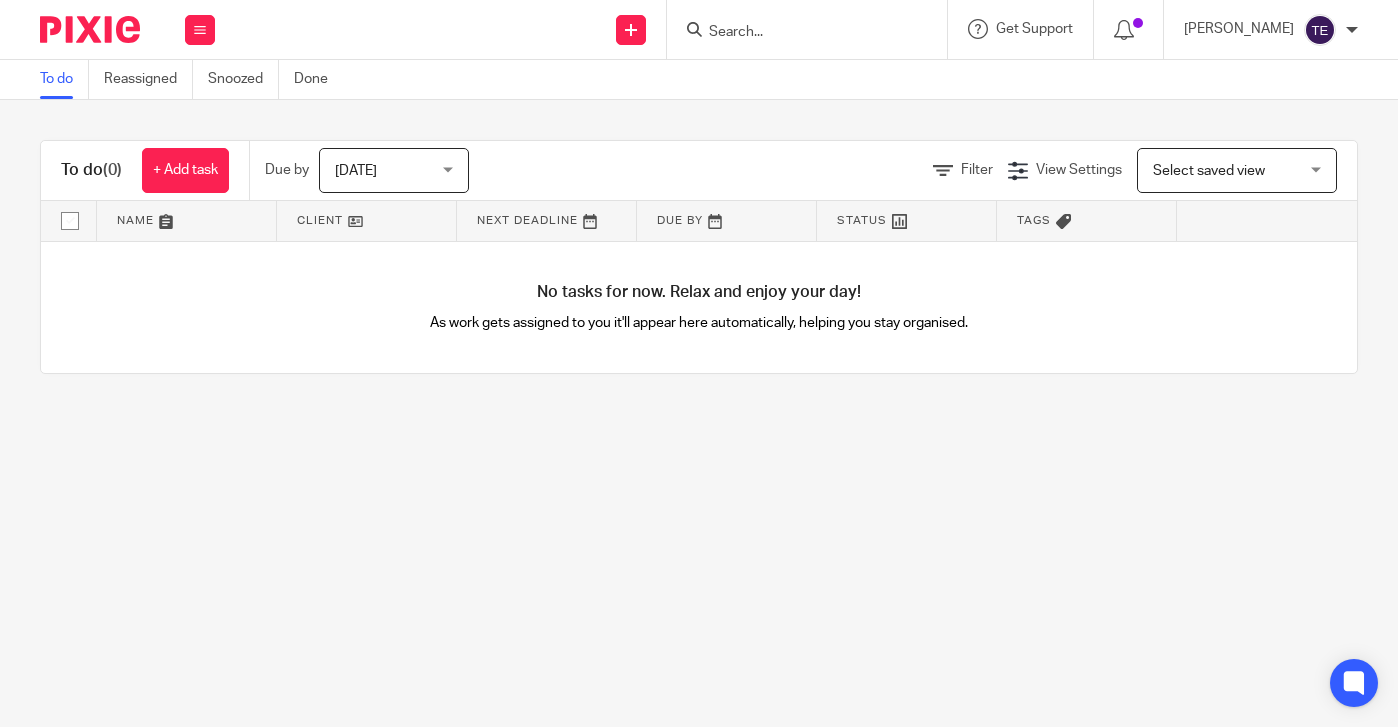 scroll, scrollTop: 0, scrollLeft: 0, axis: both 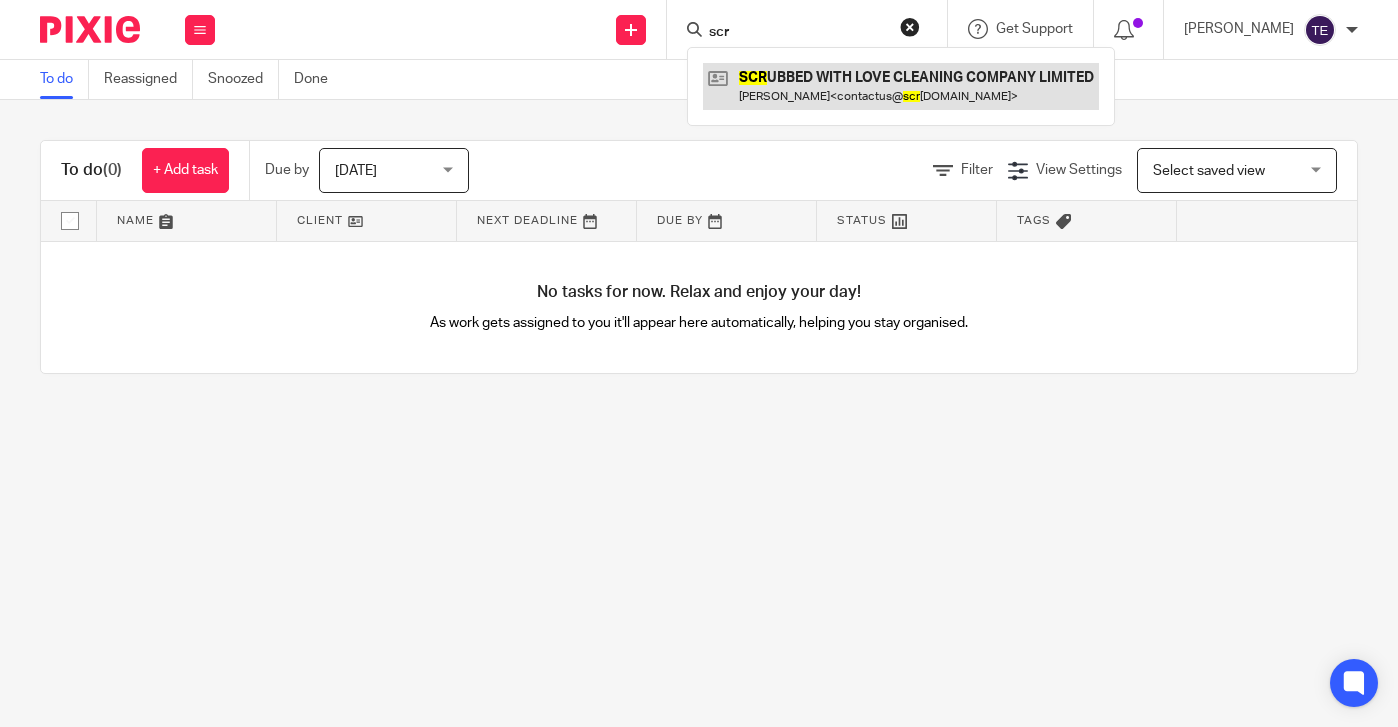 type on "scr" 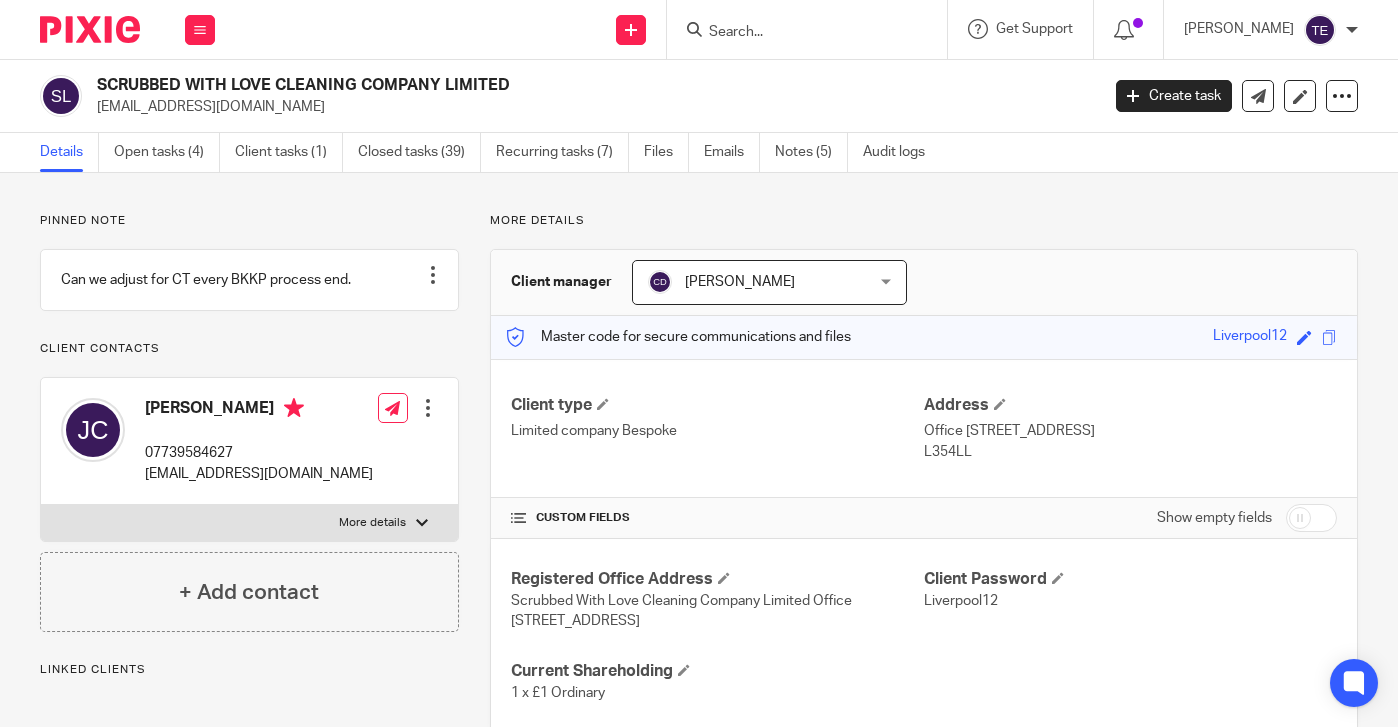 scroll, scrollTop: 0, scrollLeft: 0, axis: both 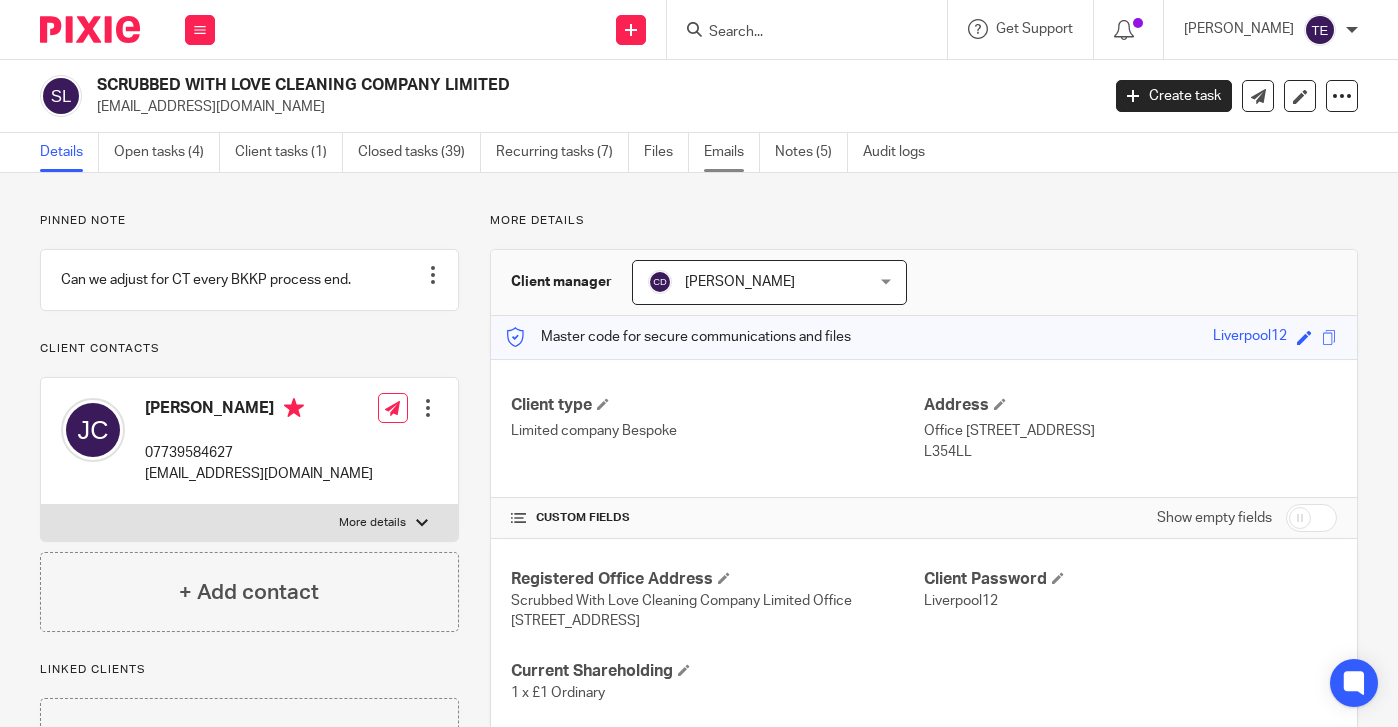 click on "Emails" at bounding box center [732, 152] 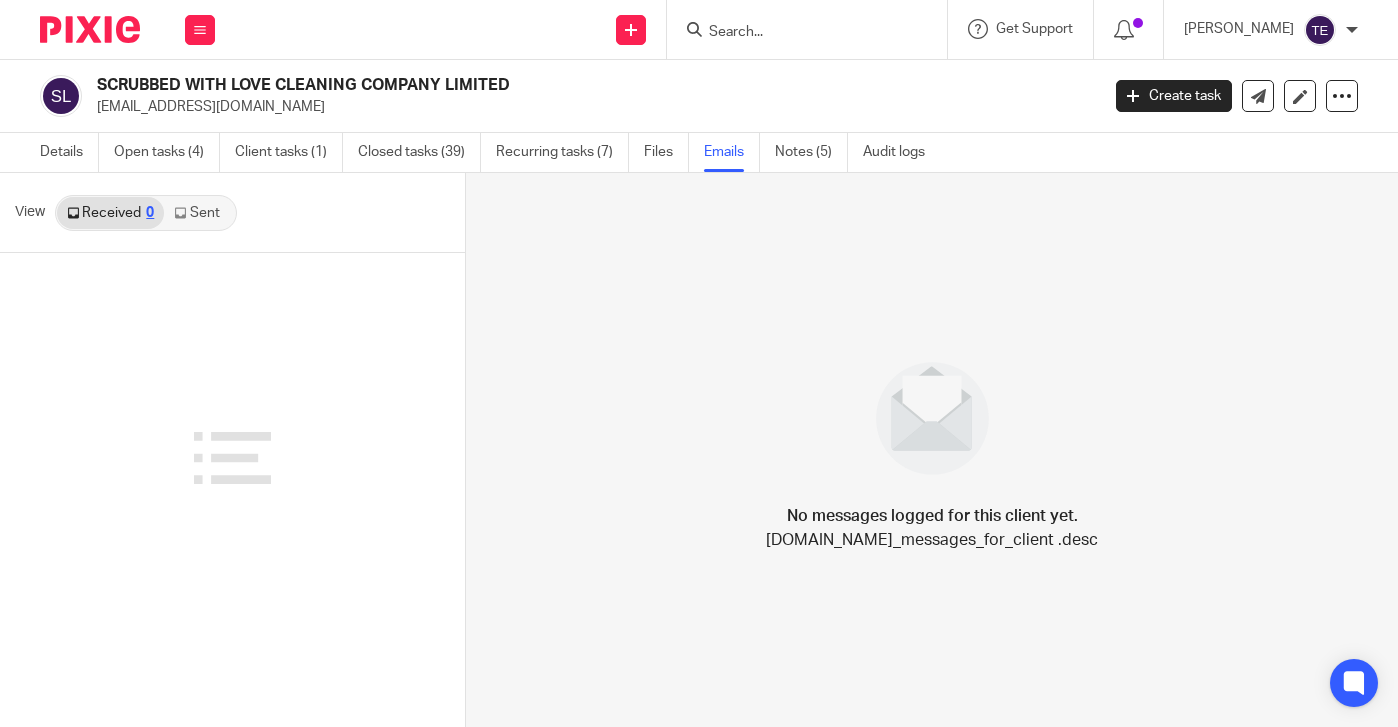 scroll, scrollTop: 0, scrollLeft: 0, axis: both 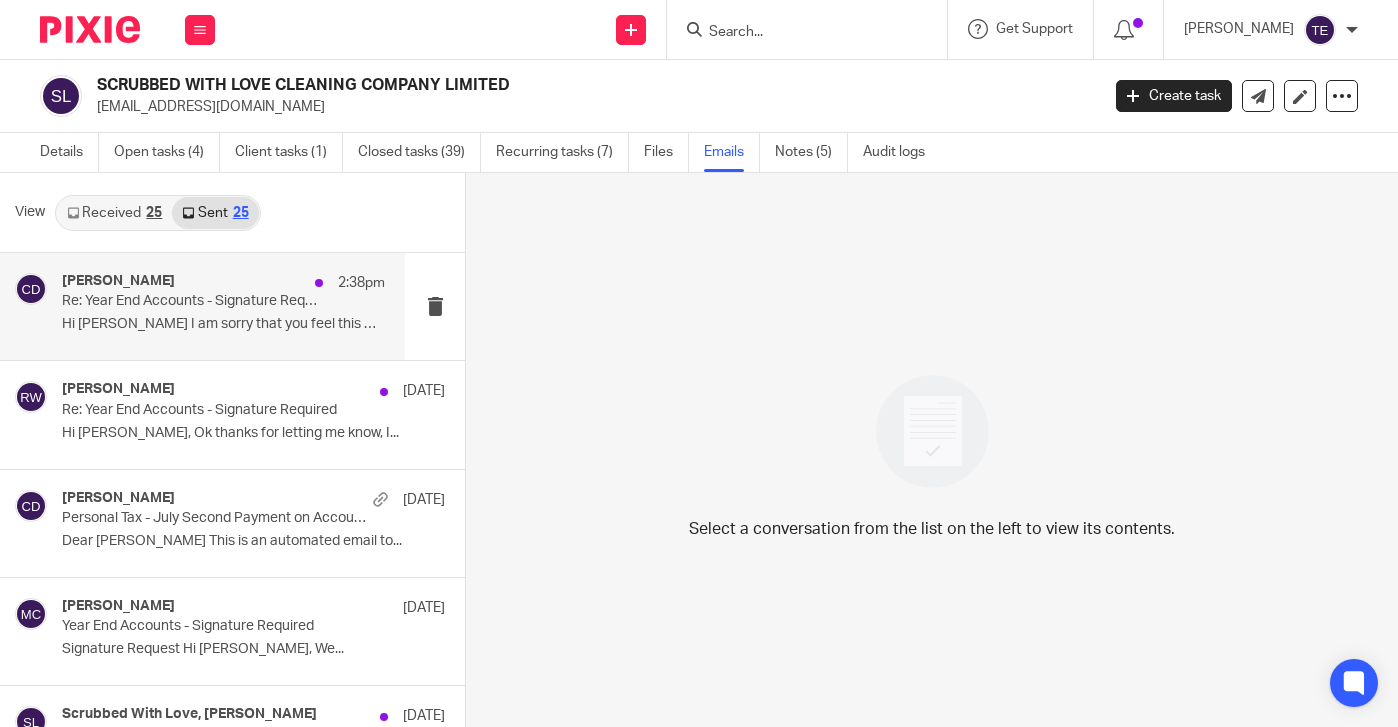click on "Hi Josie     I am sorry that you feel this way...." at bounding box center [223, 324] 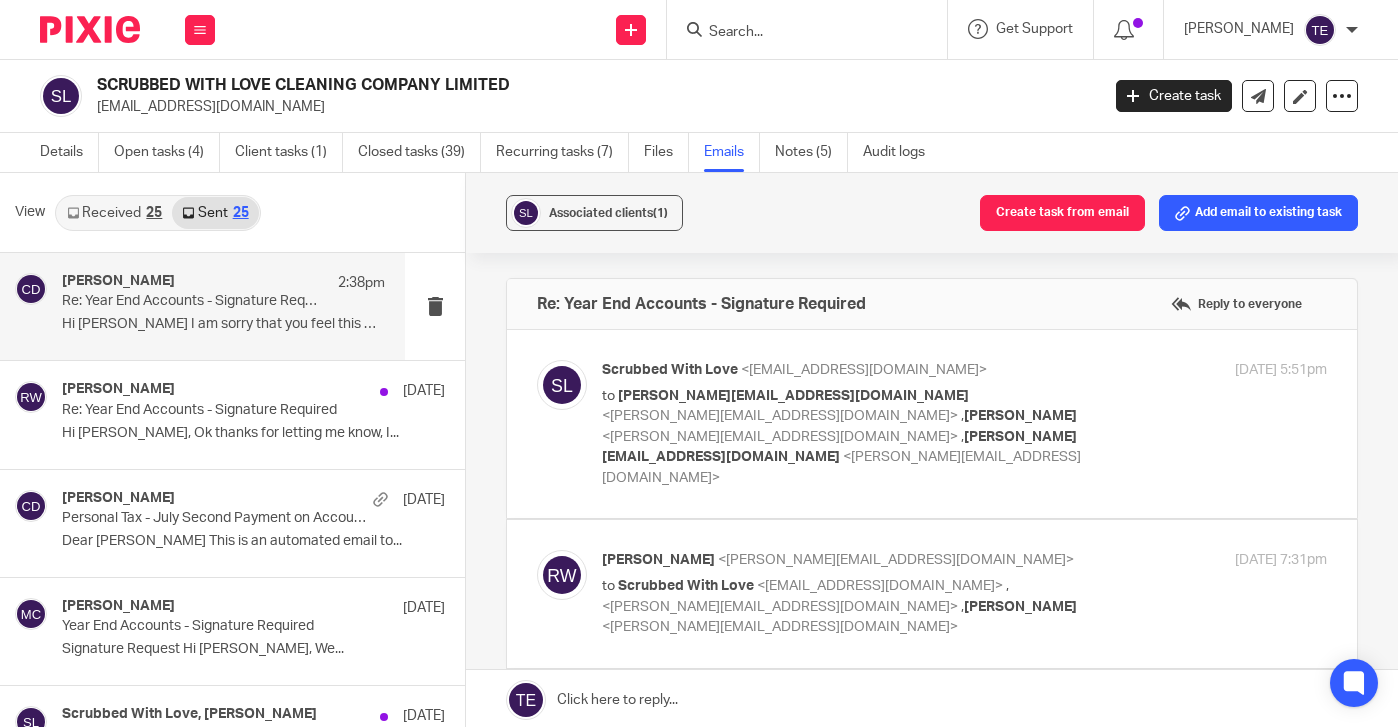 scroll, scrollTop: 0, scrollLeft: 0, axis: both 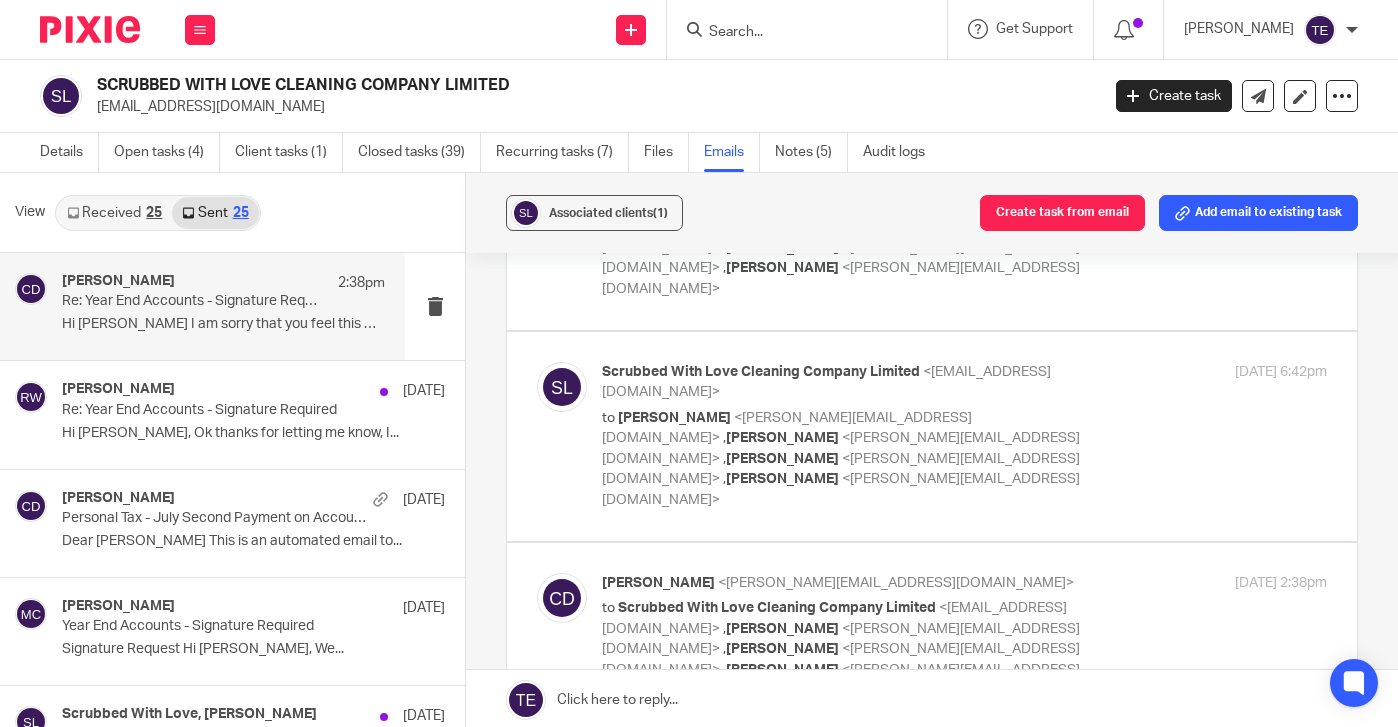click at bounding box center (813, 29) 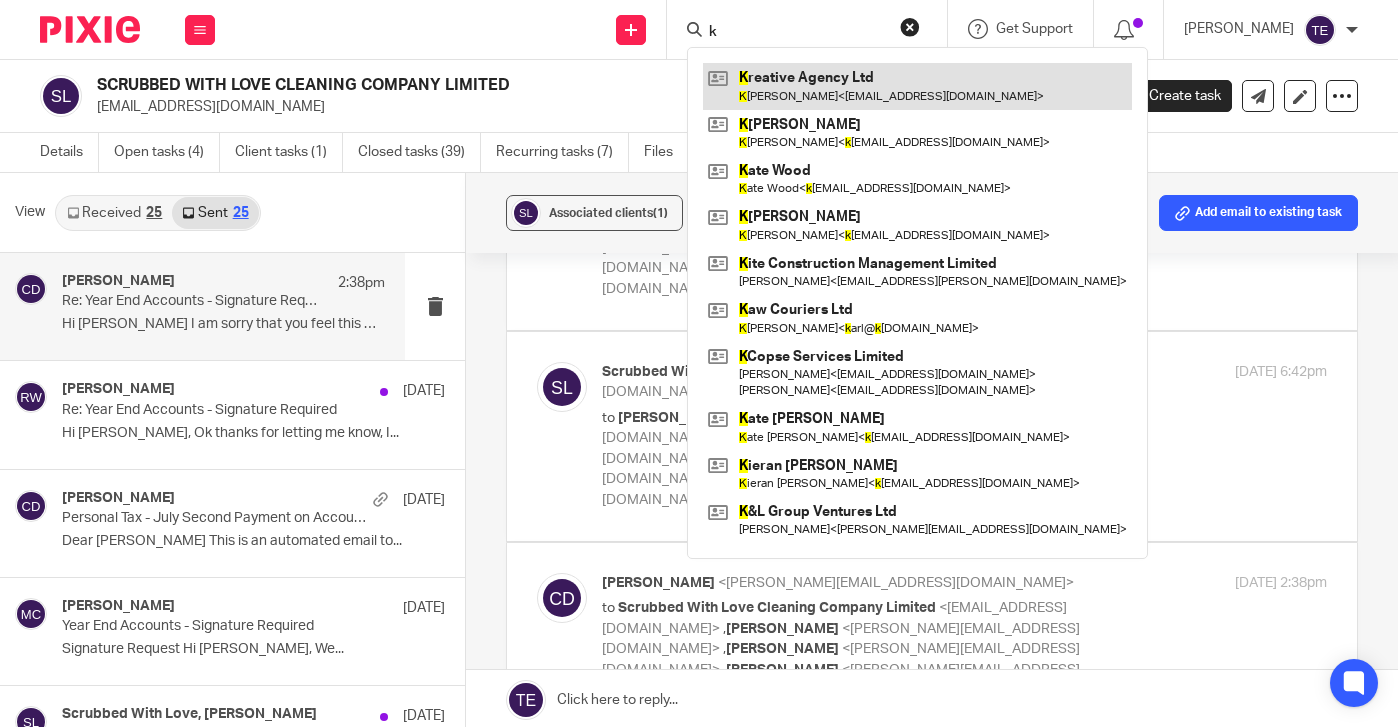 type on "k" 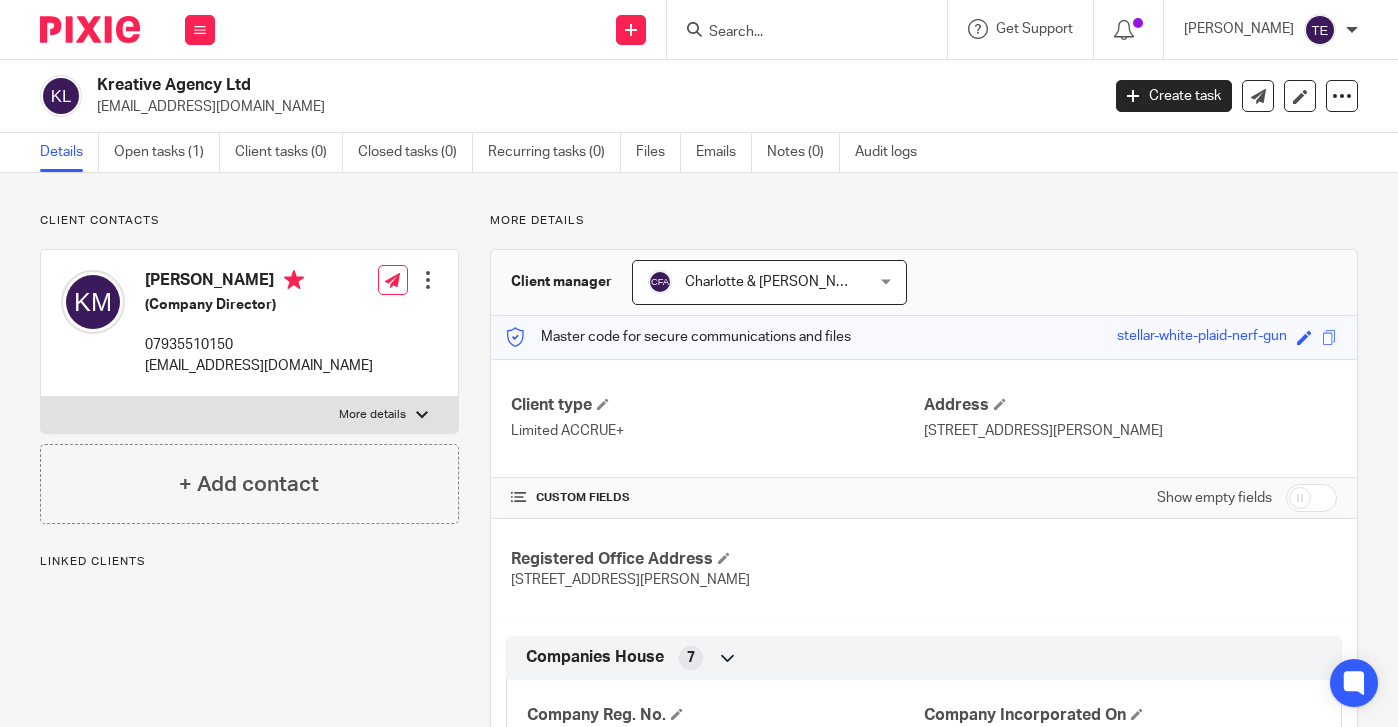 scroll, scrollTop: 0, scrollLeft: 0, axis: both 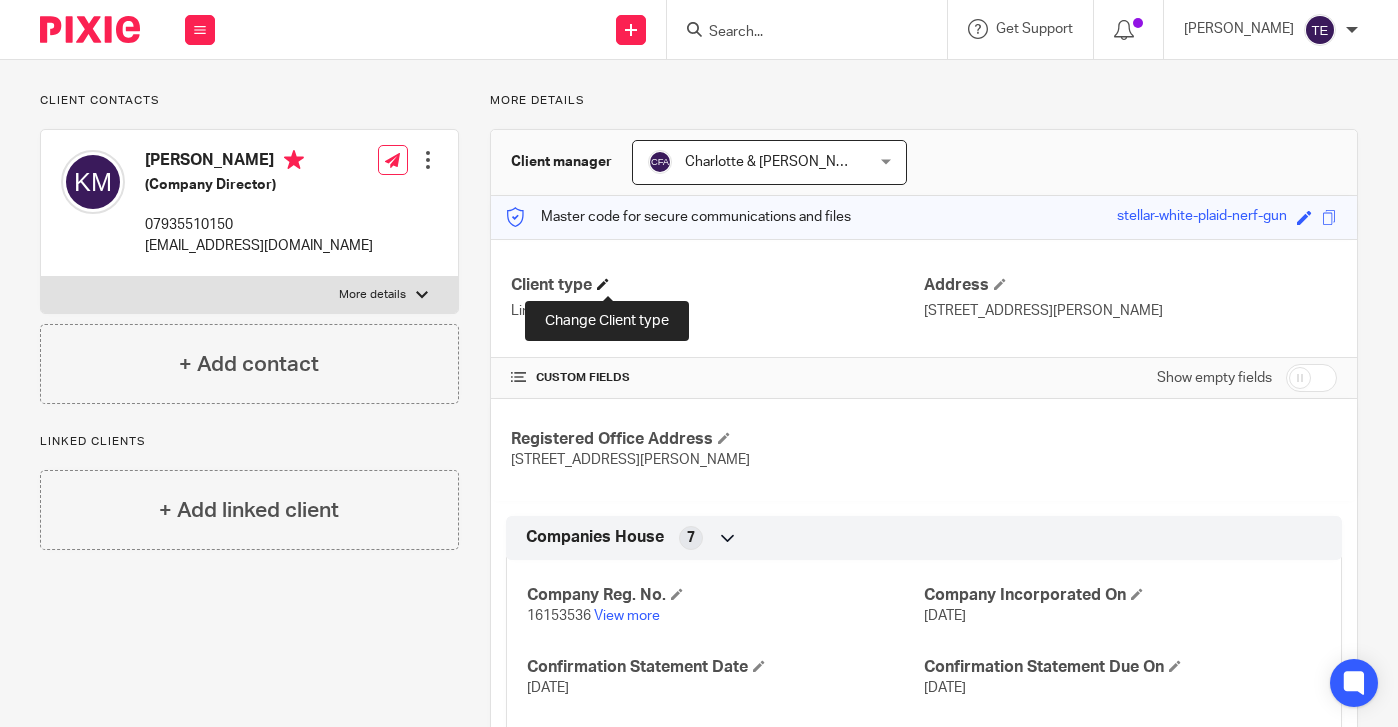 click at bounding box center [603, 284] 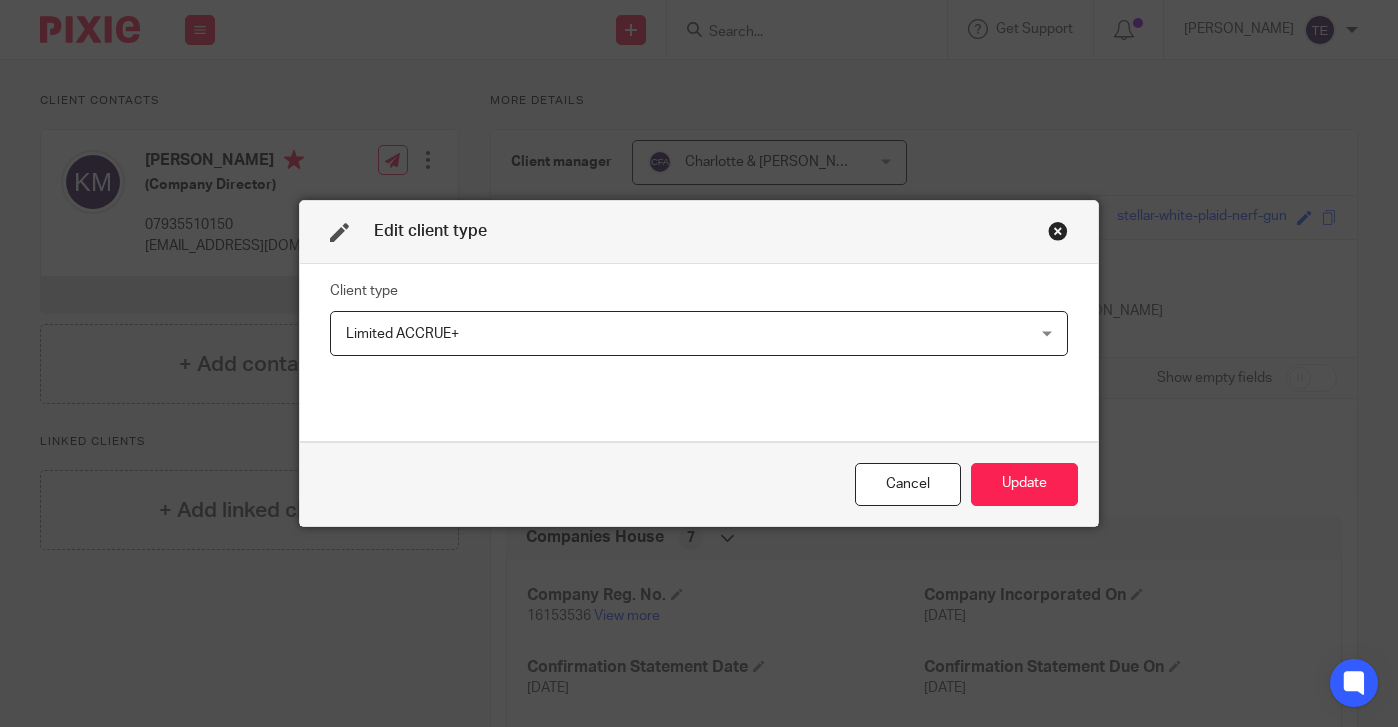 click on "Limited ACCRUE+" at bounding box center [634, 333] 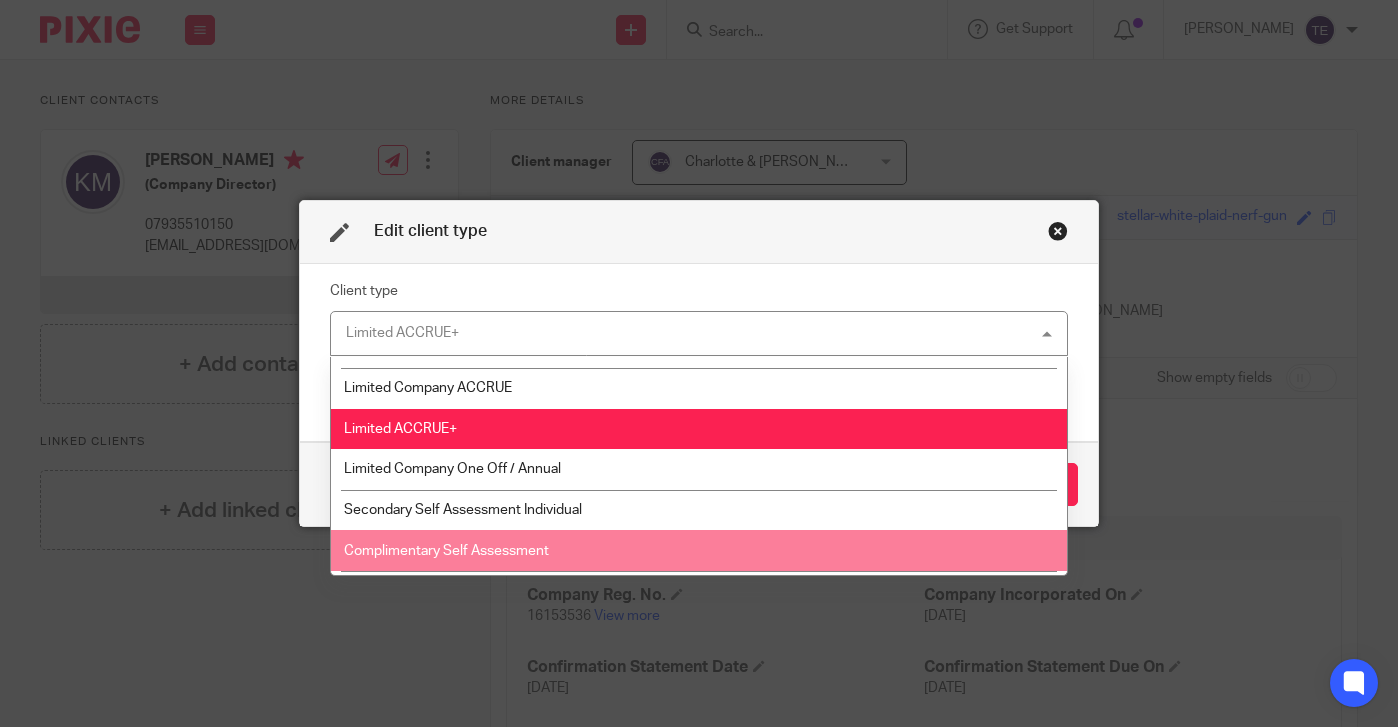 scroll, scrollTop: 216, scrollLeft: 0, axis: vertical 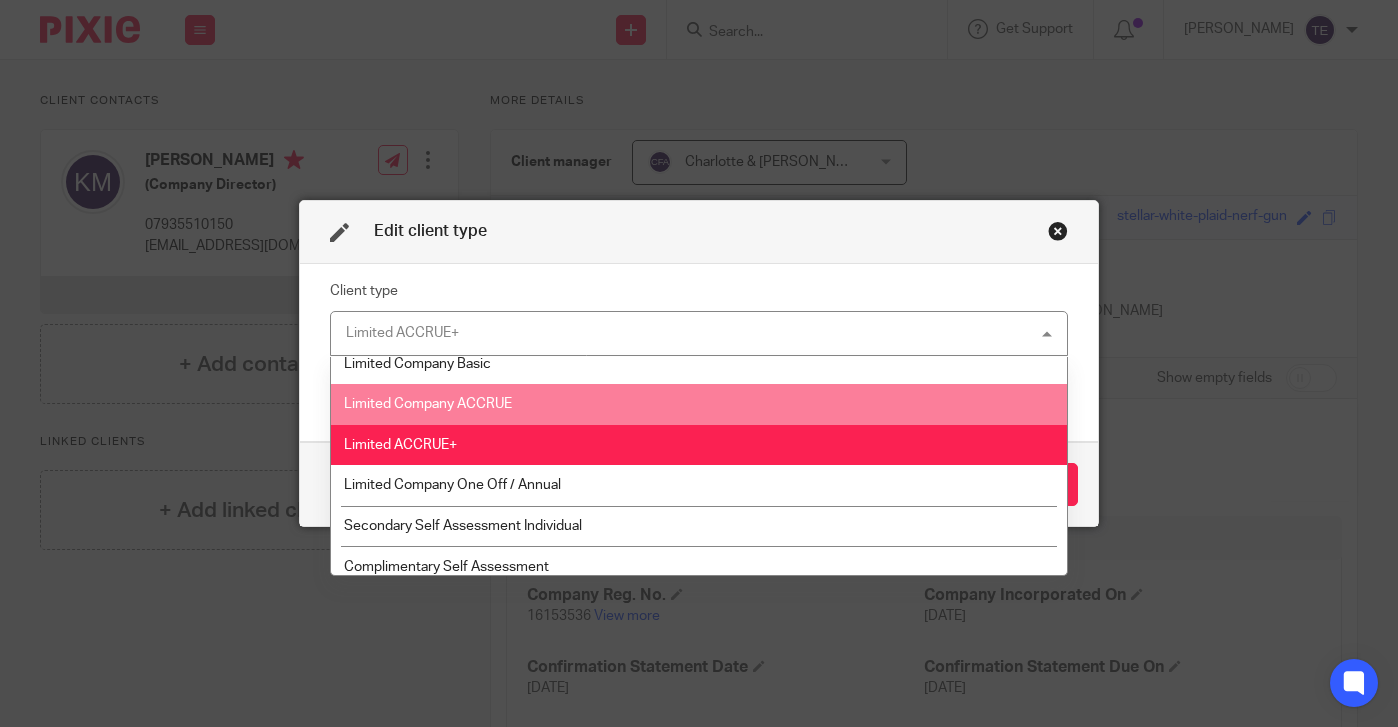 click on "Limited Company ACCRUE" at bounding box center [699, 404] 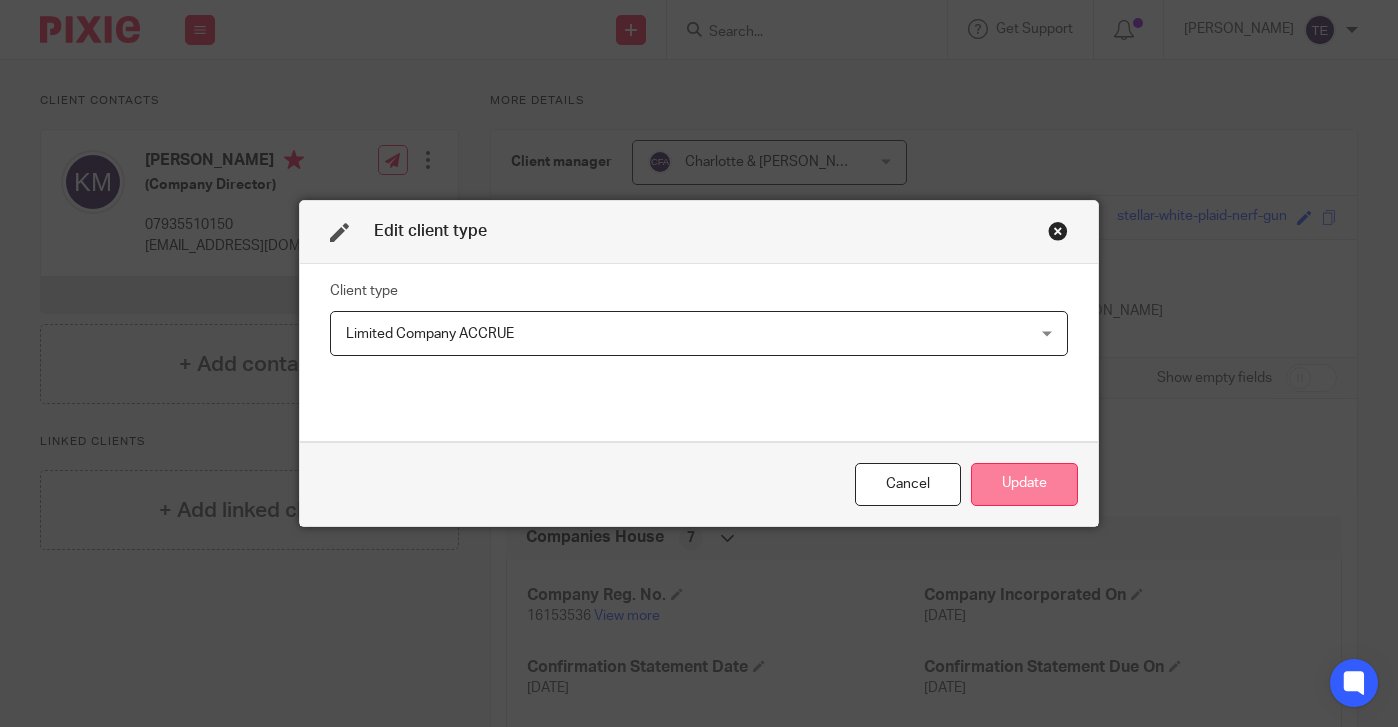 click on "Update" at bounding box center [1024, 484] 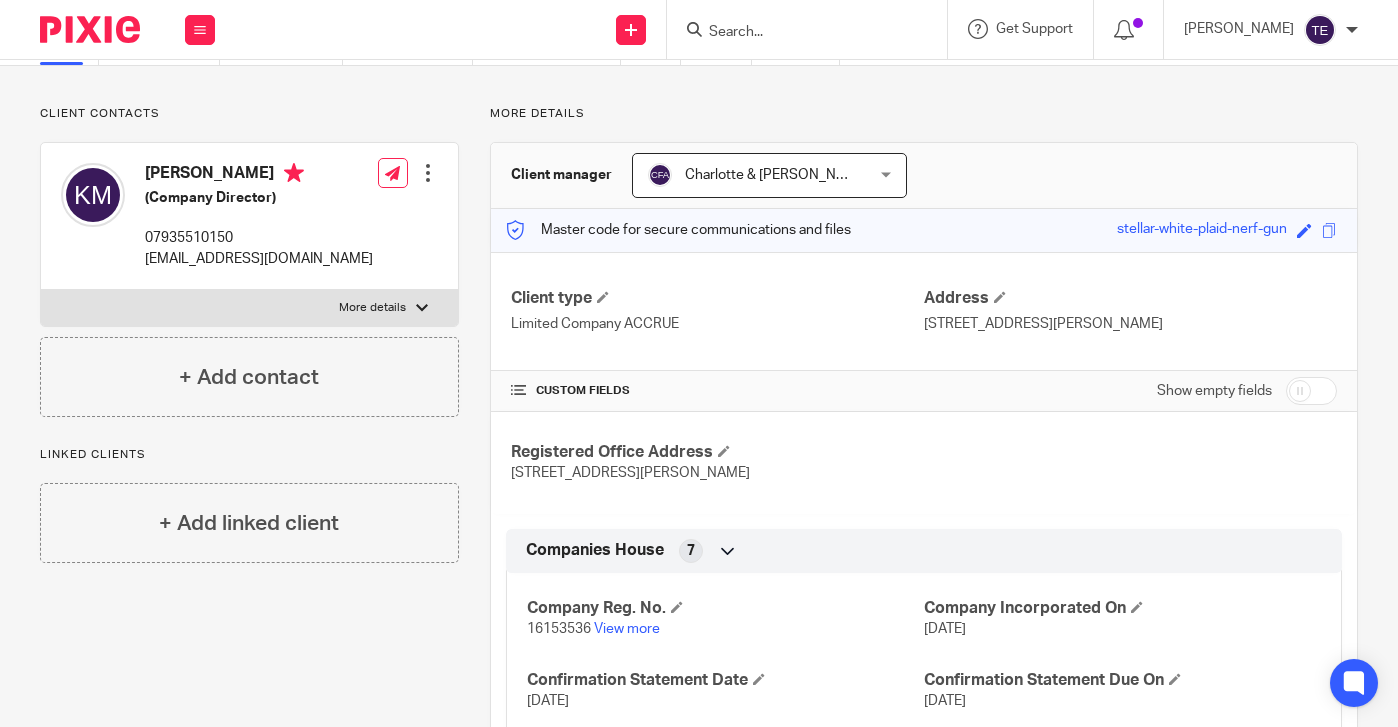 scroll, scrollTop: 0, scrollLeft: 0, axis: both 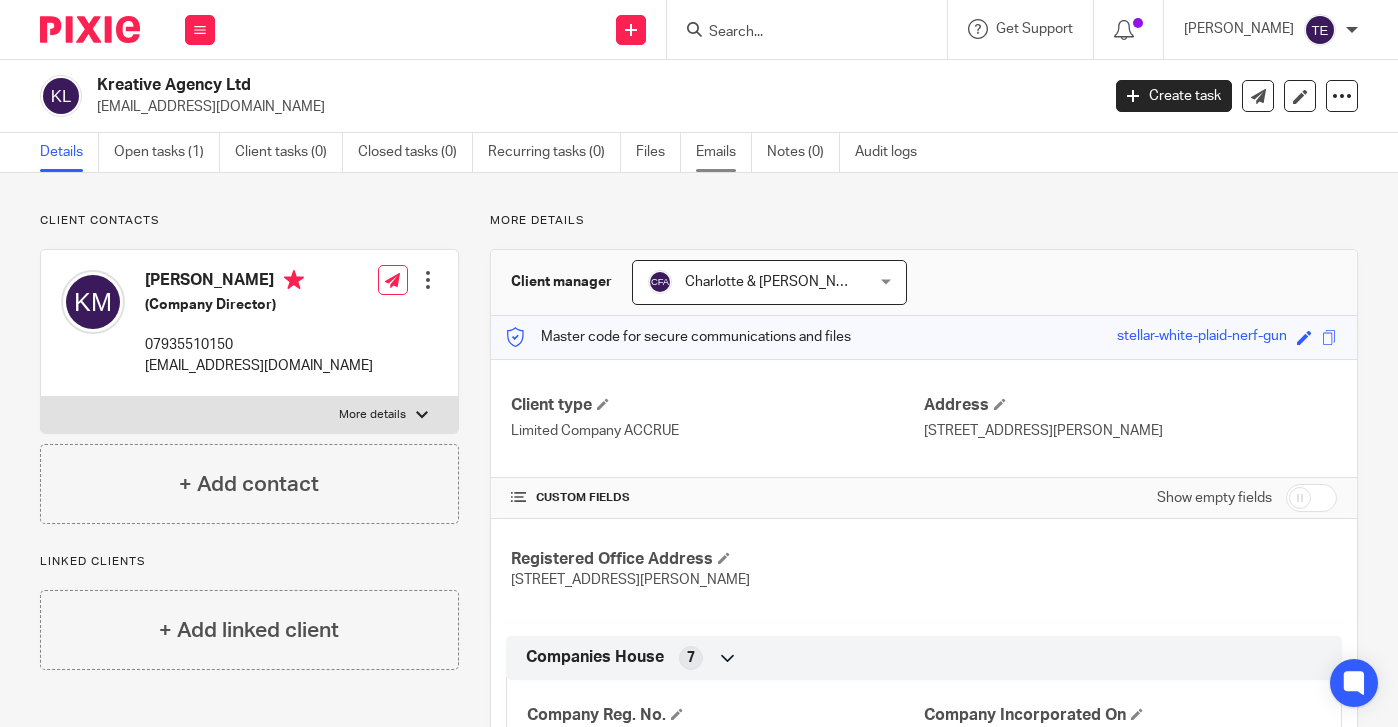 click on "Emails" at bounding box center [724, 152] 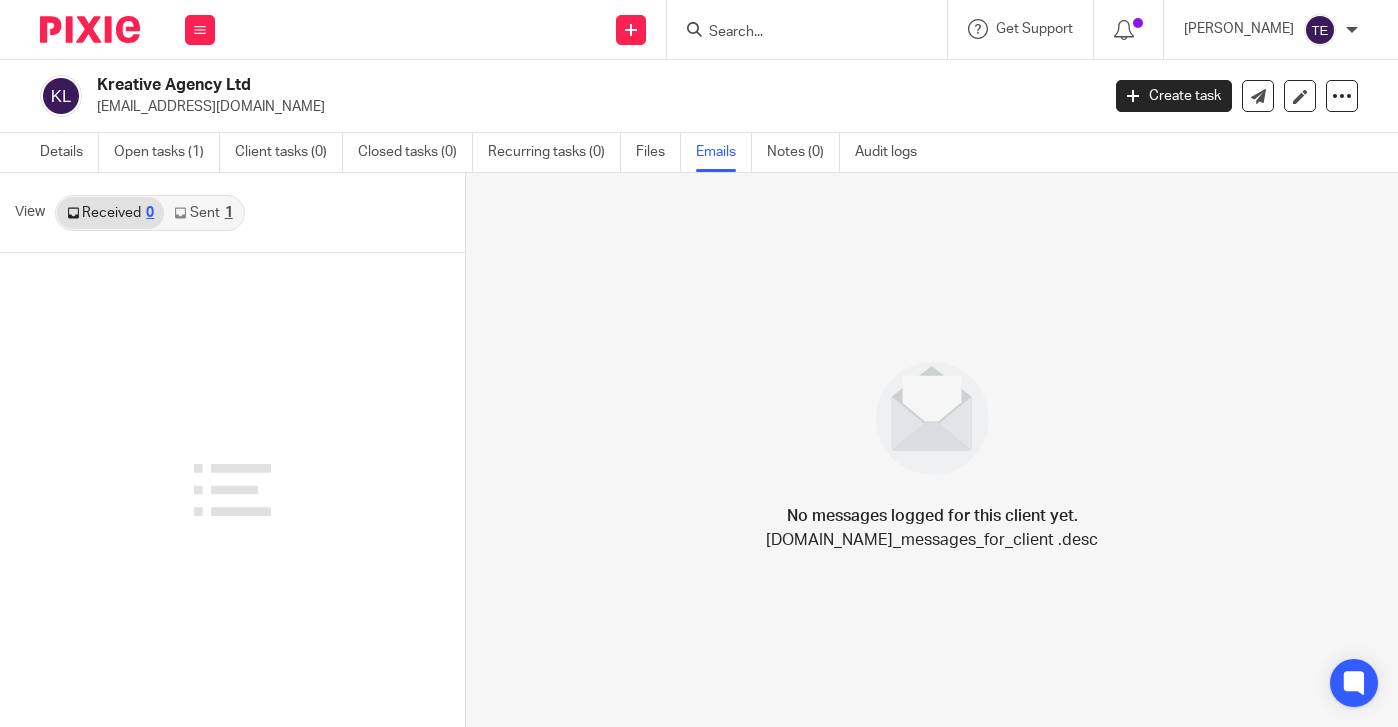 scroll, scrollTop: 0, scrollLeft: 0, axis: both 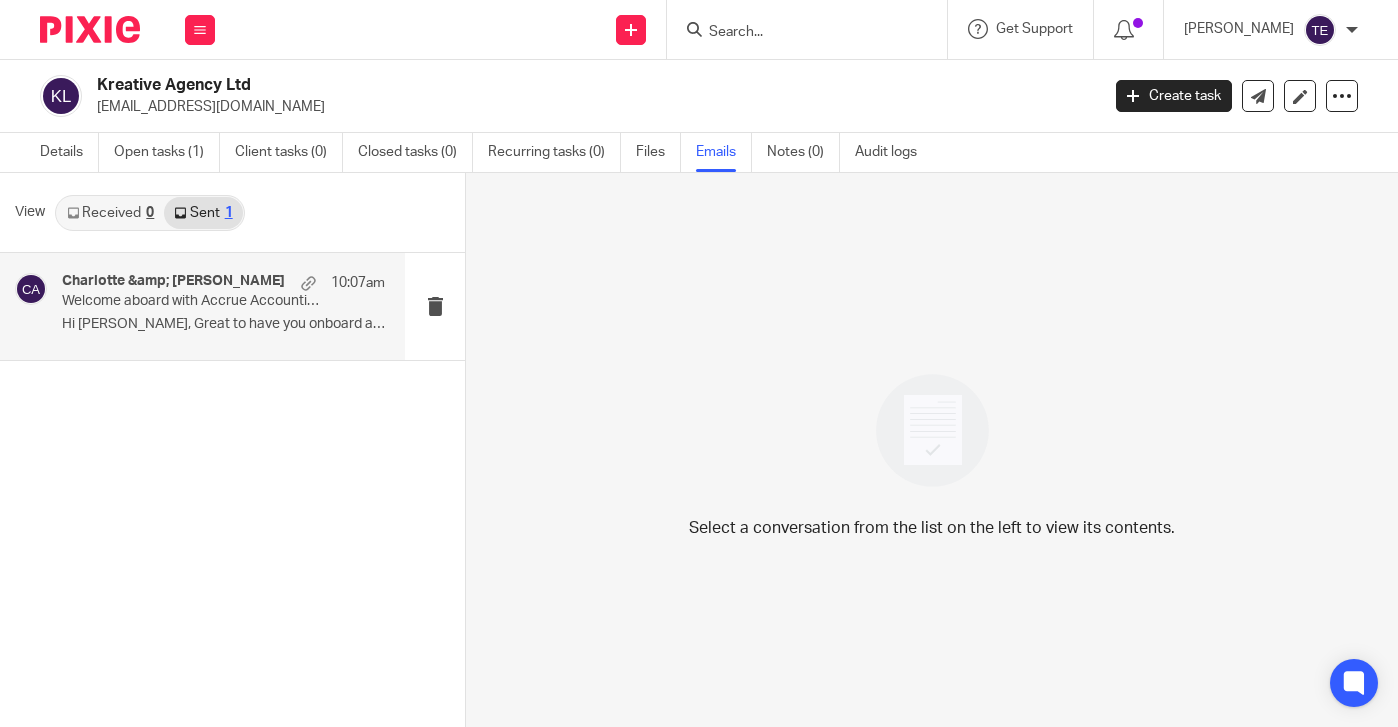 click on "Hi [PERSON_NAME],     Great to have you onboard as a..." at bounding box center (223, 324) 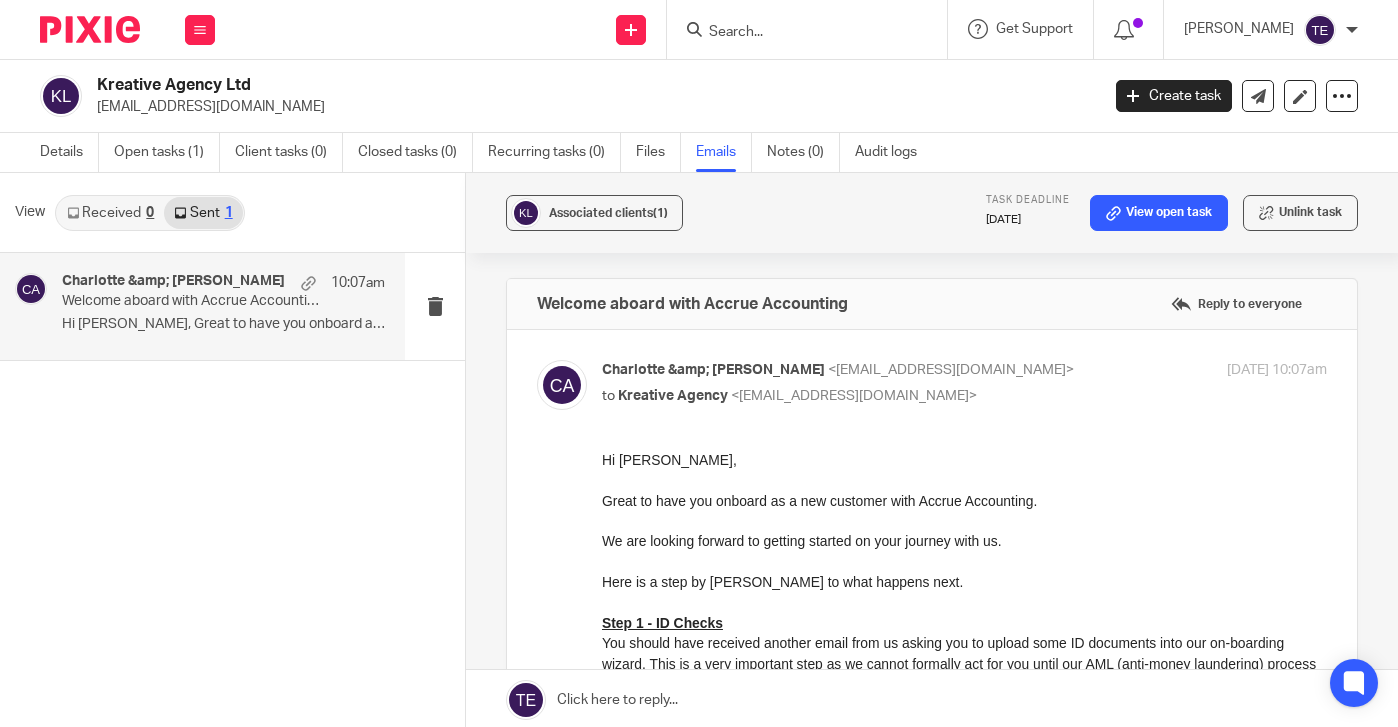 scroll, scrollTop: 0, scrollLeft: 0, axis: both 